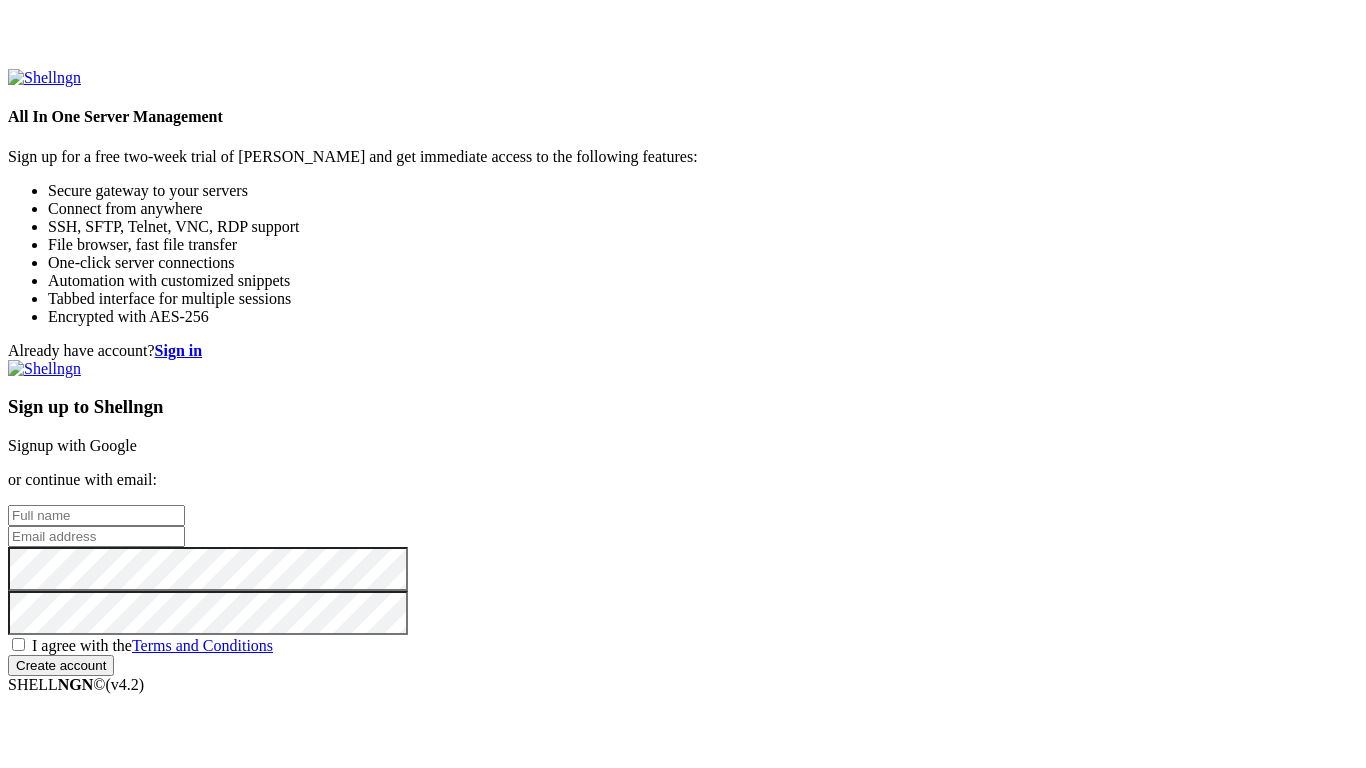 scroll, scrollTop: 0, scrollLeft: 0, axis: both 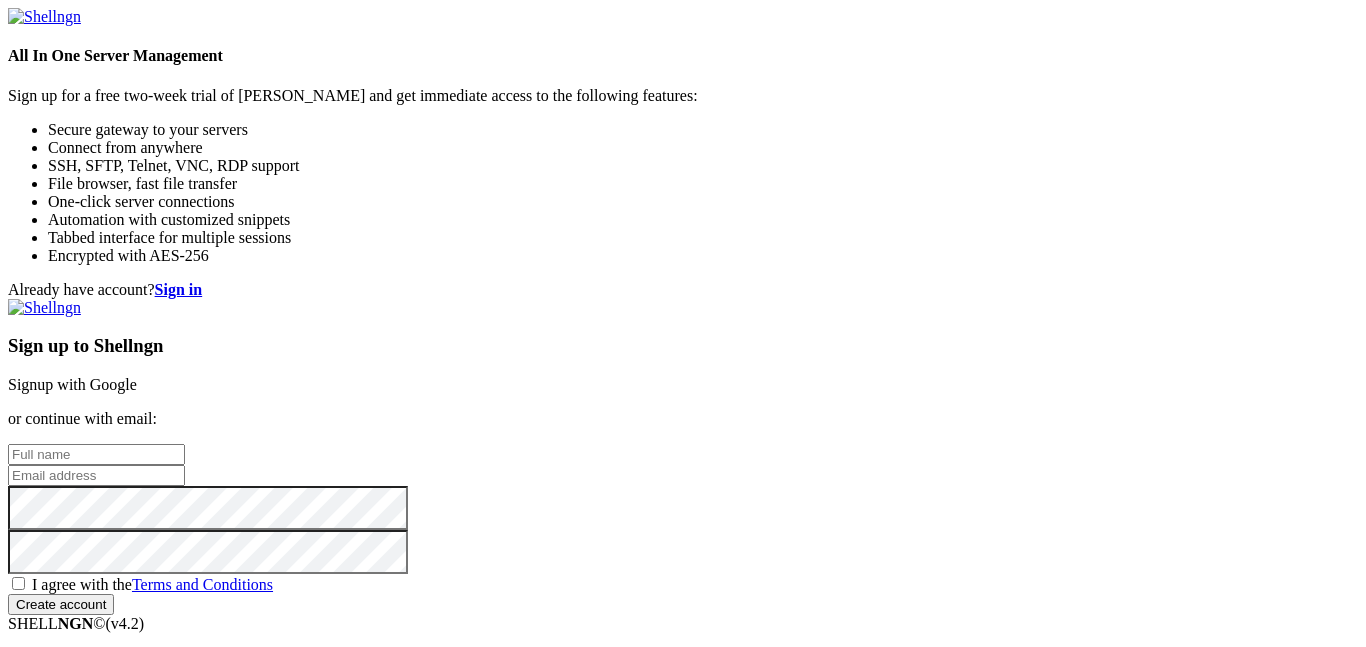 click on "Signup with Google" at bounding box center (72, 384) 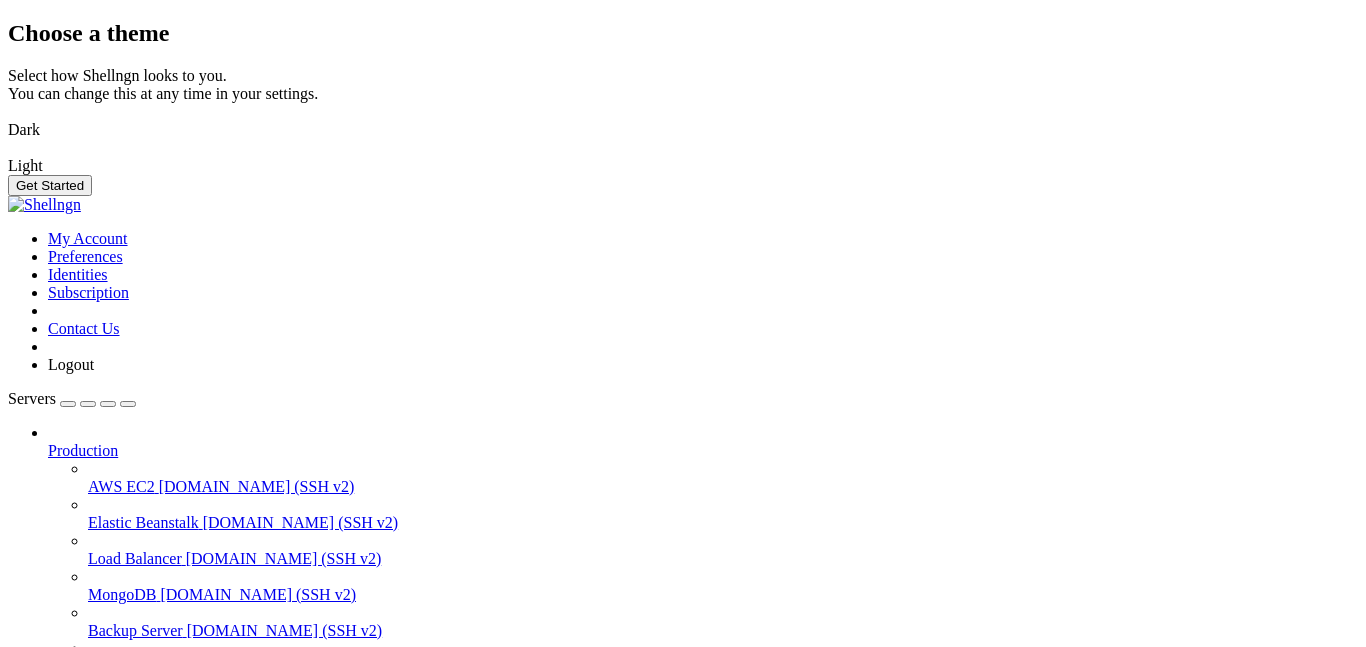 click at bounding box center [8, 117] 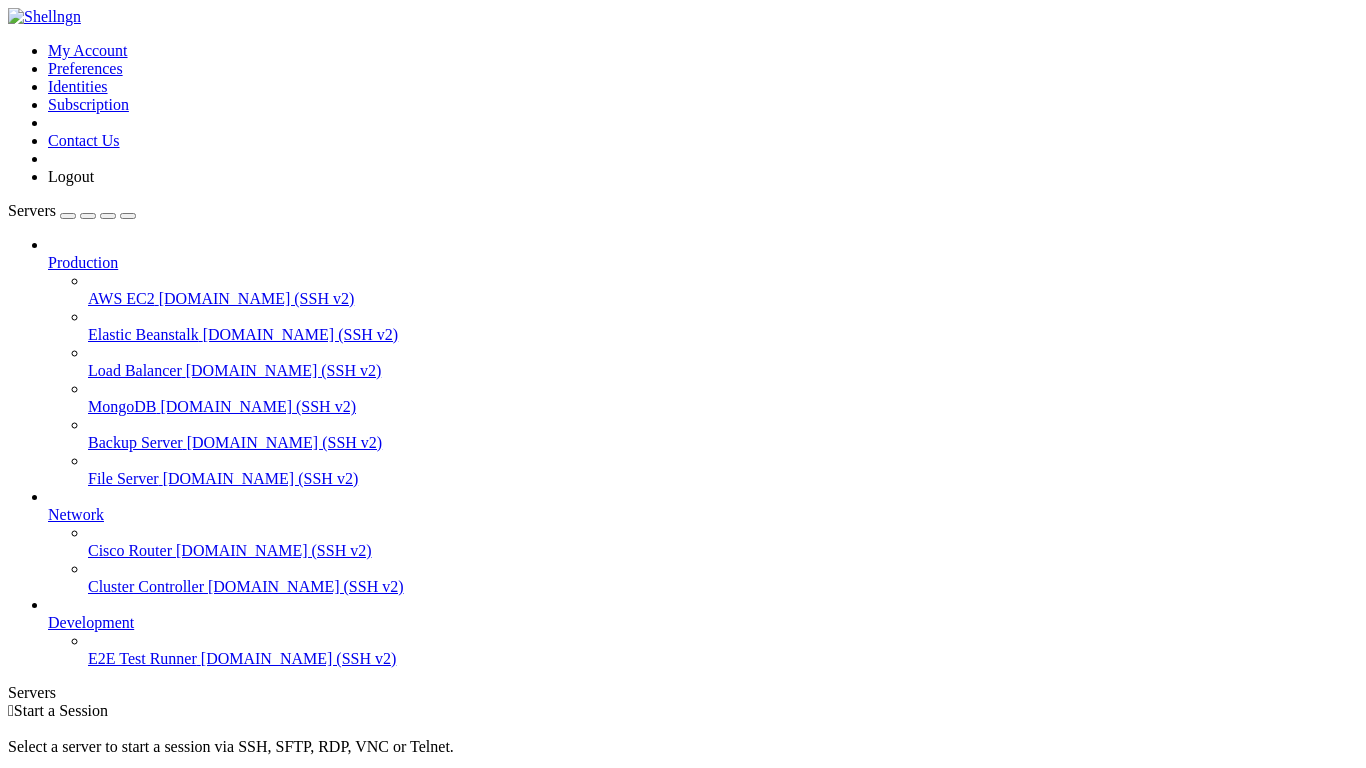 click on "Add Server" at bounding box center [683, 801] 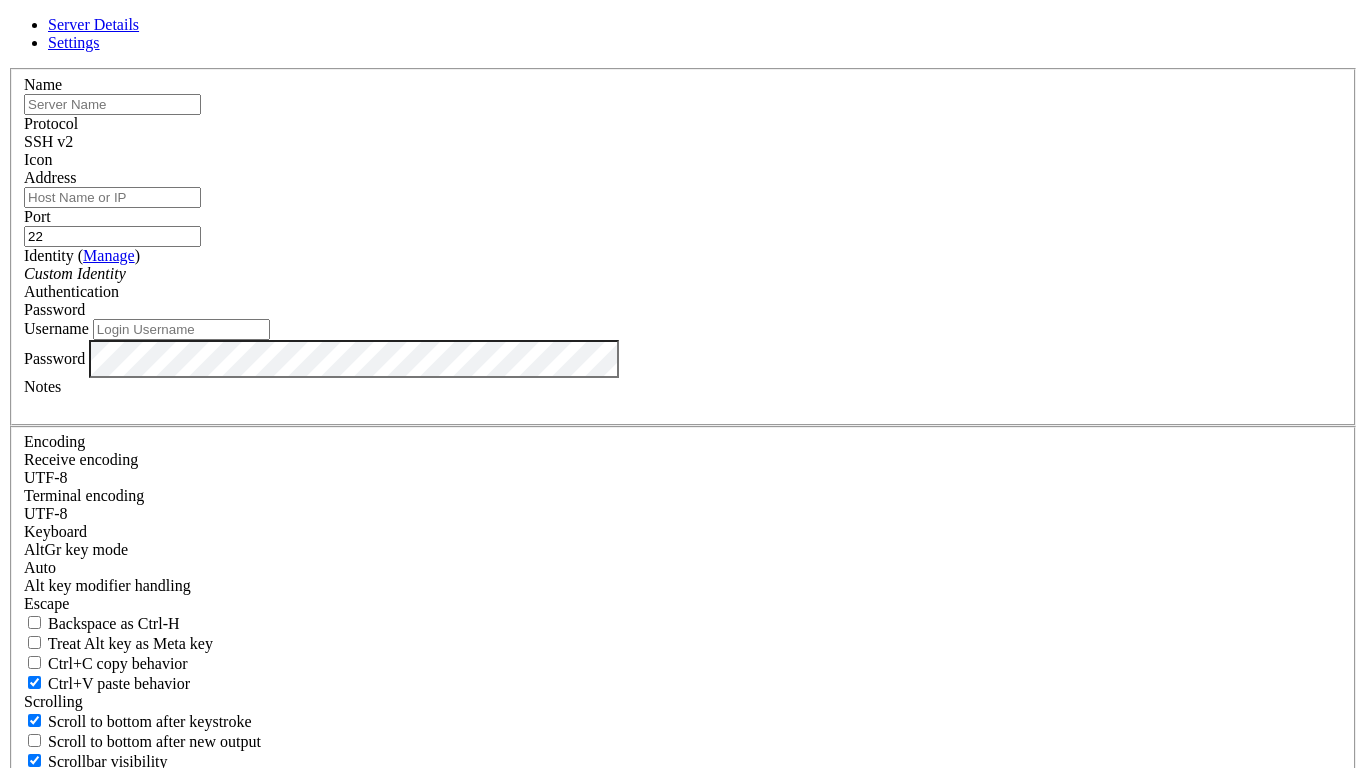 click on "Settings" at bounding box center [74, 42] 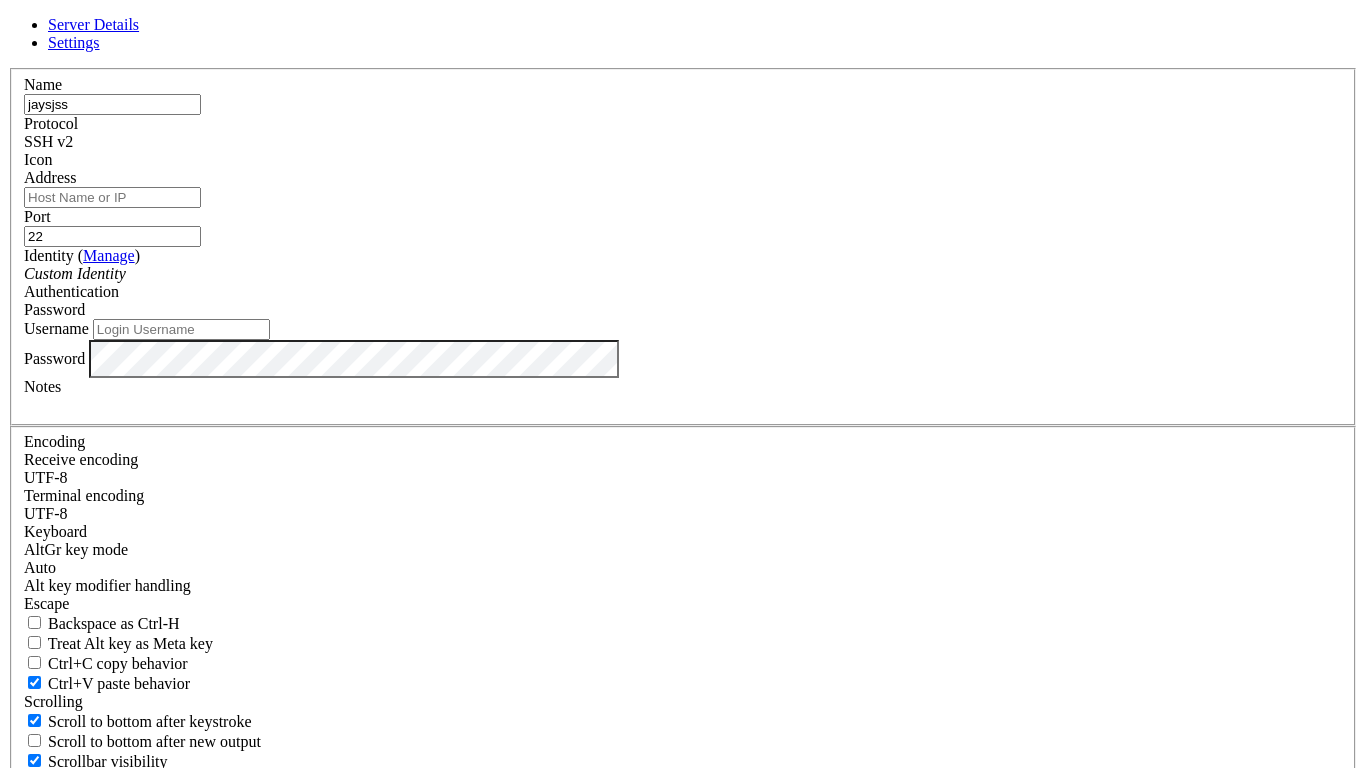 type on "jaysjss" 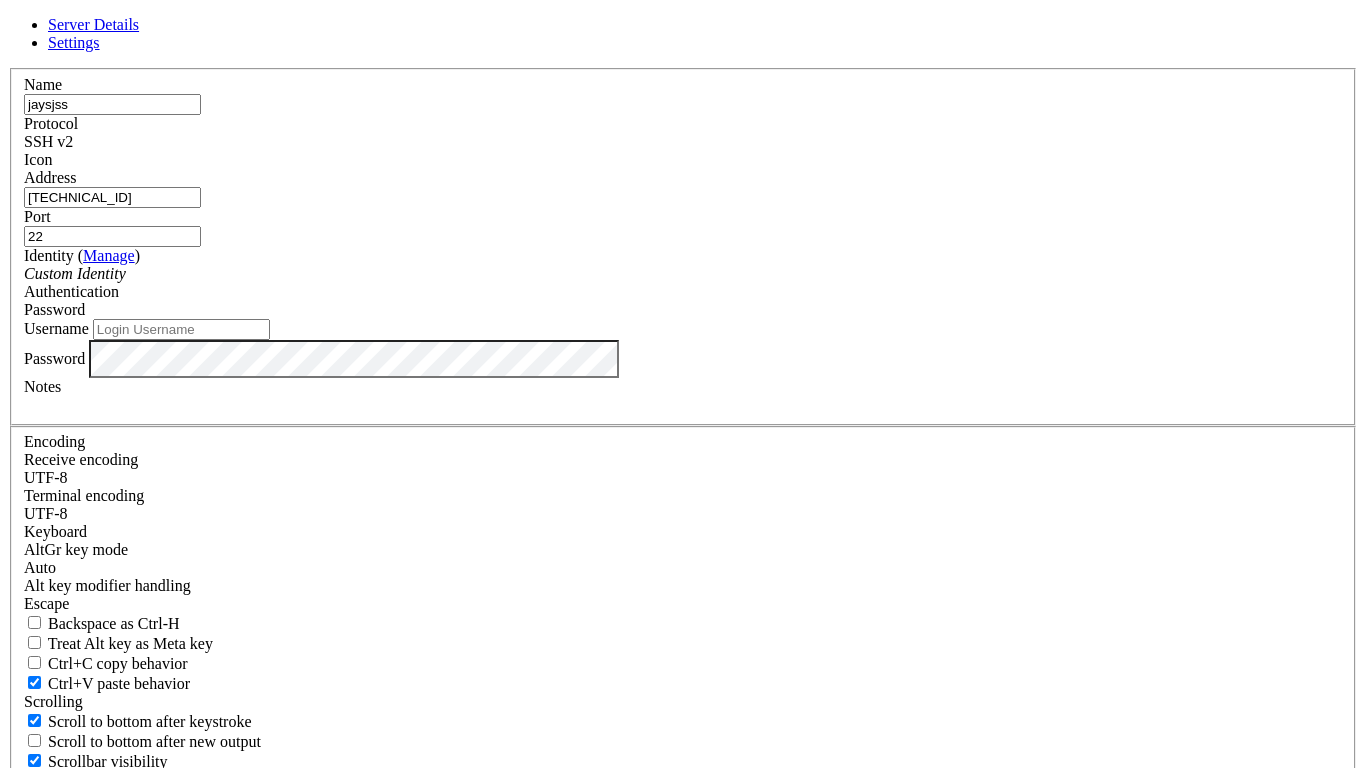type on "[TECHNICAL_ID]" 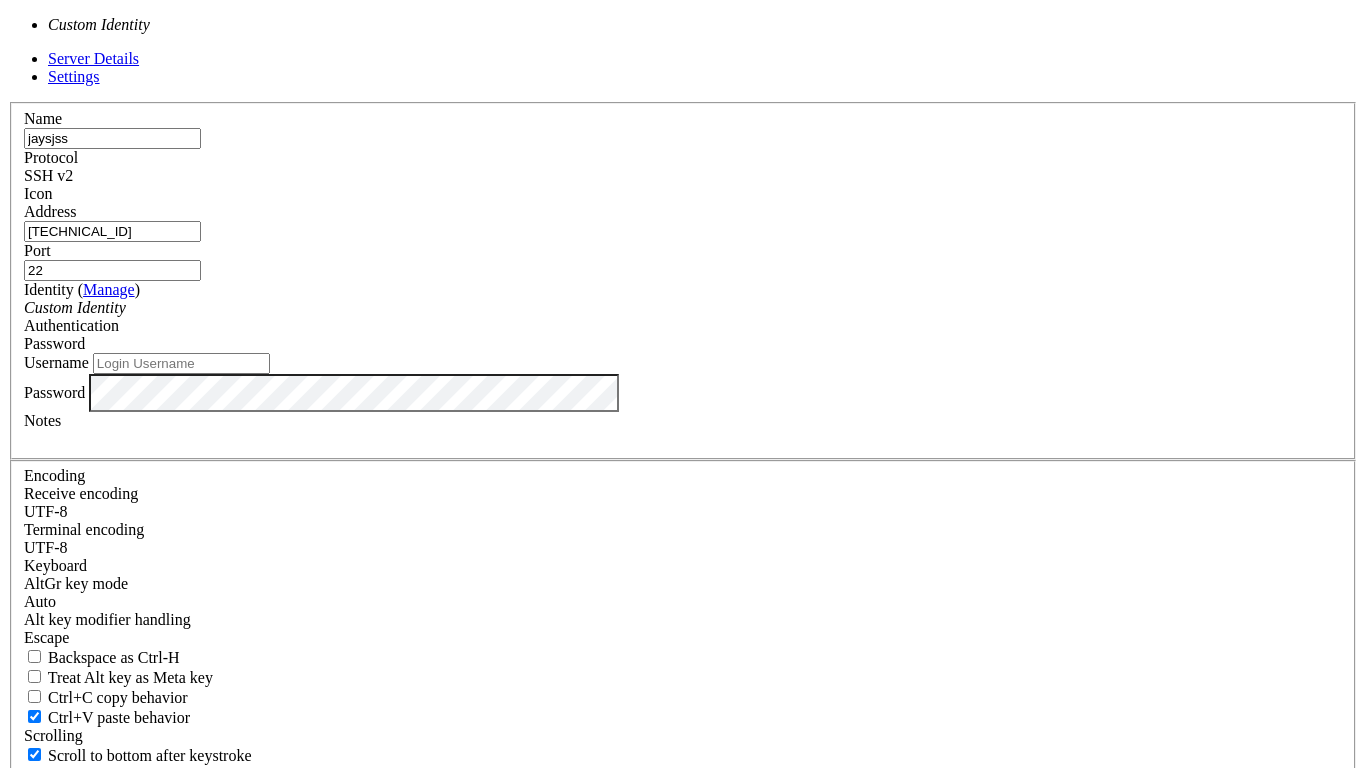 click on "Custom Identity" at bounding box center (683, 308) 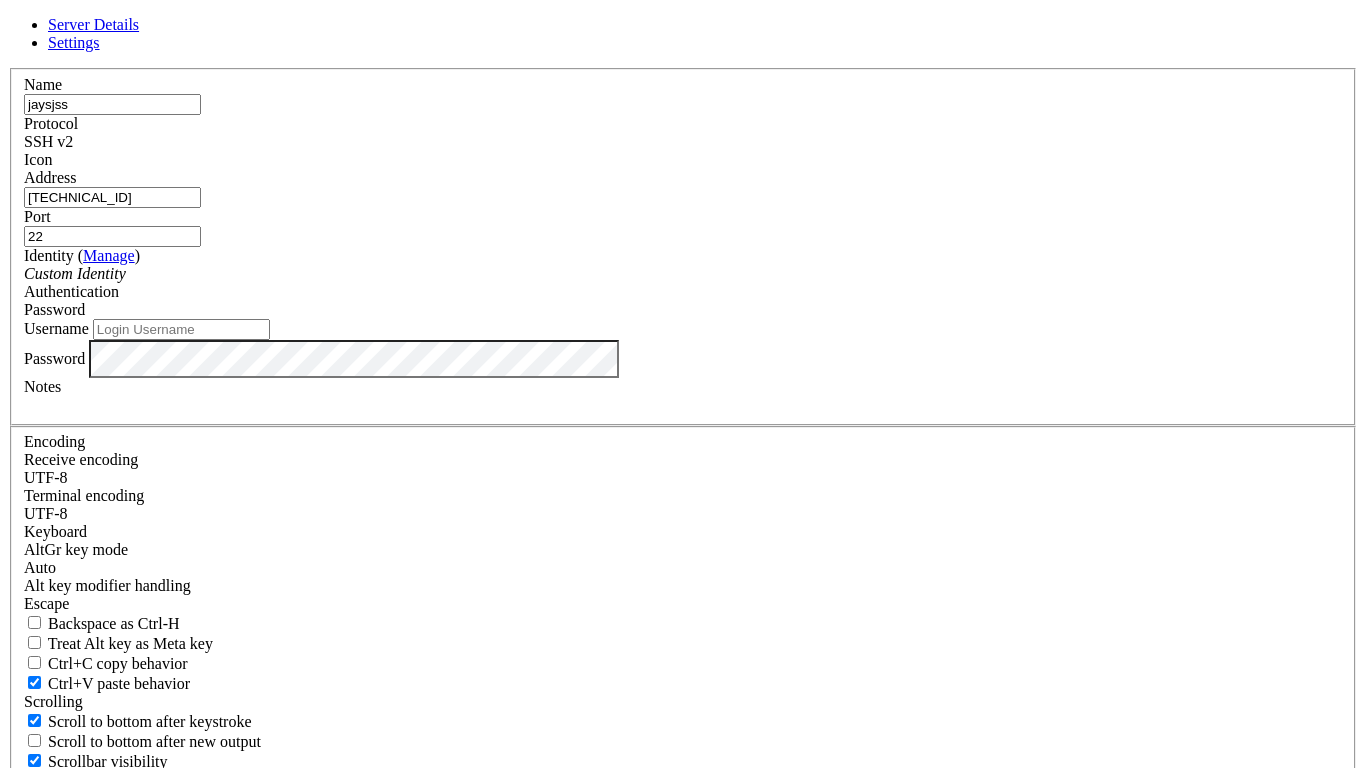 click on "Custom Identity" at bounding box center (683, 274) 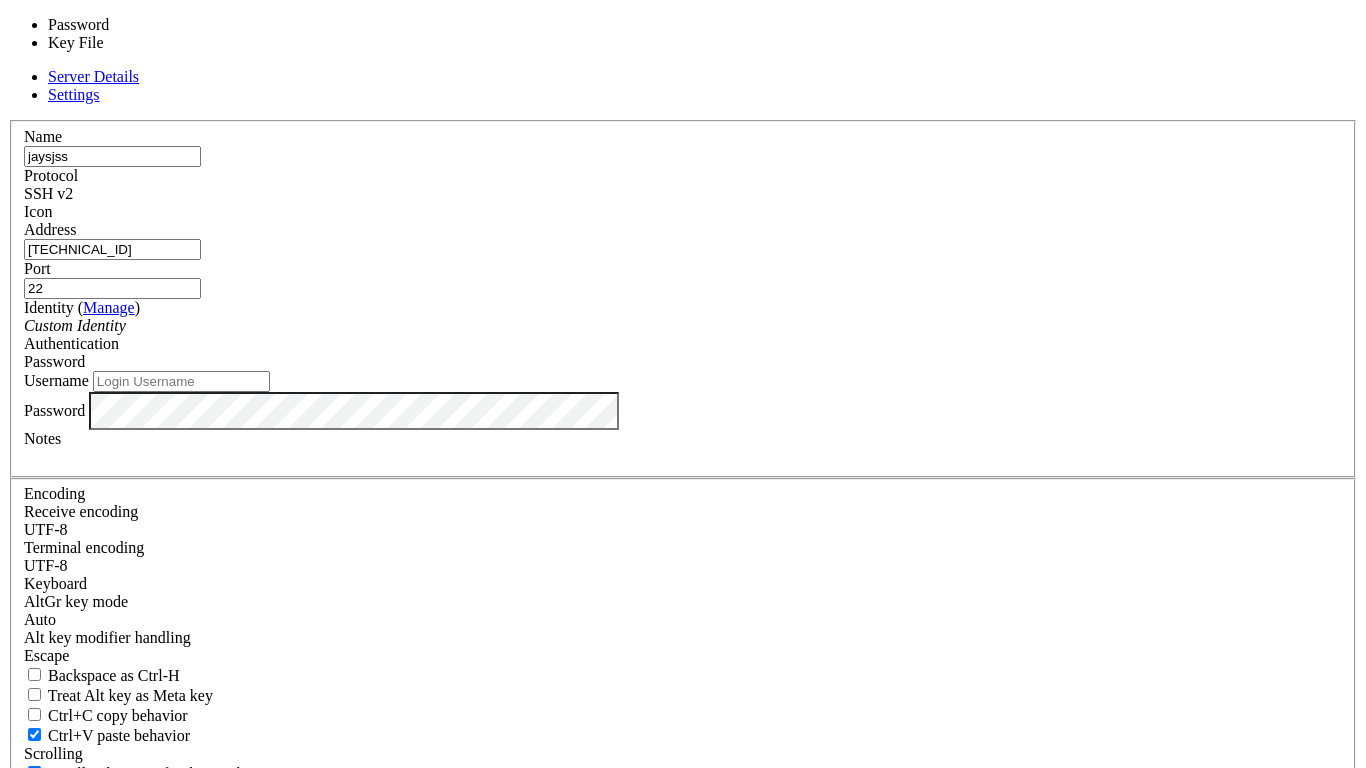 click on "Password" at bounding box center [683, 362] 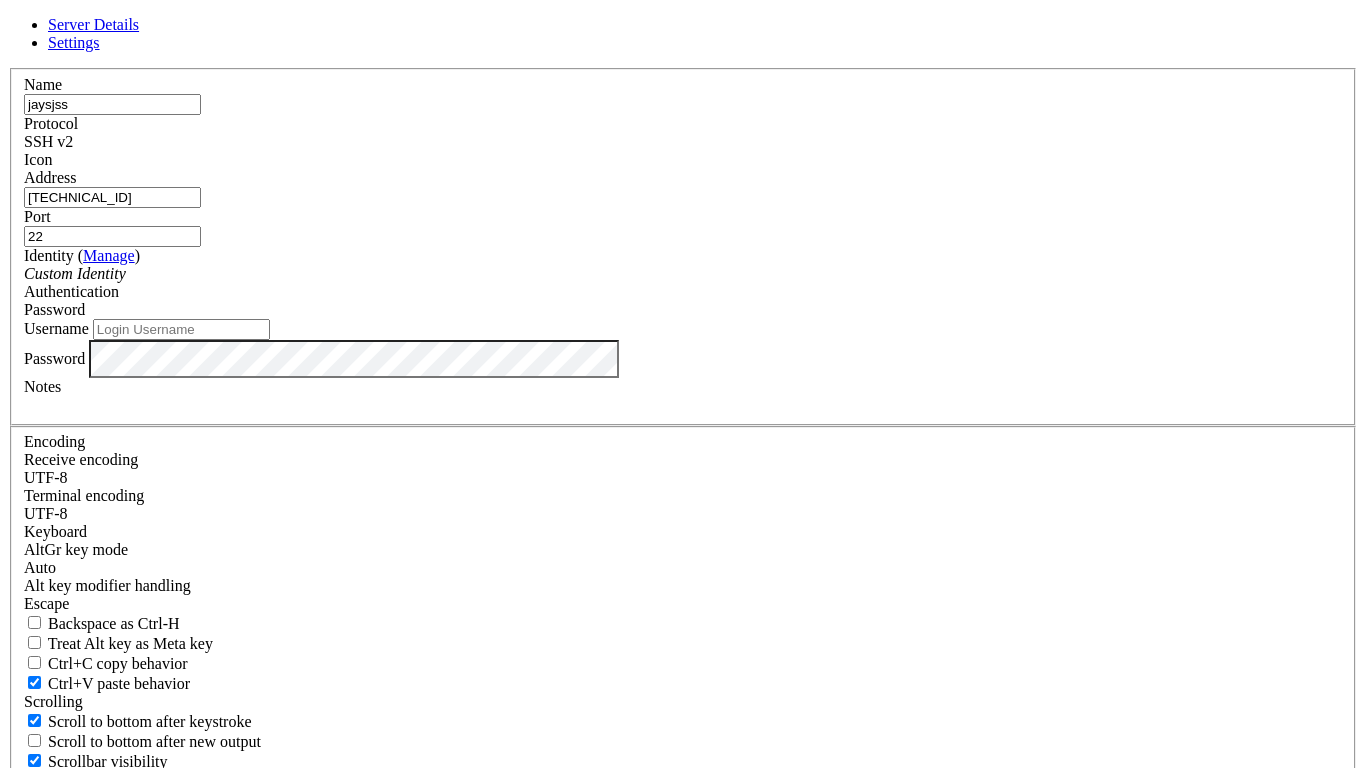 click on "Username" at bounding box center (181, 329) 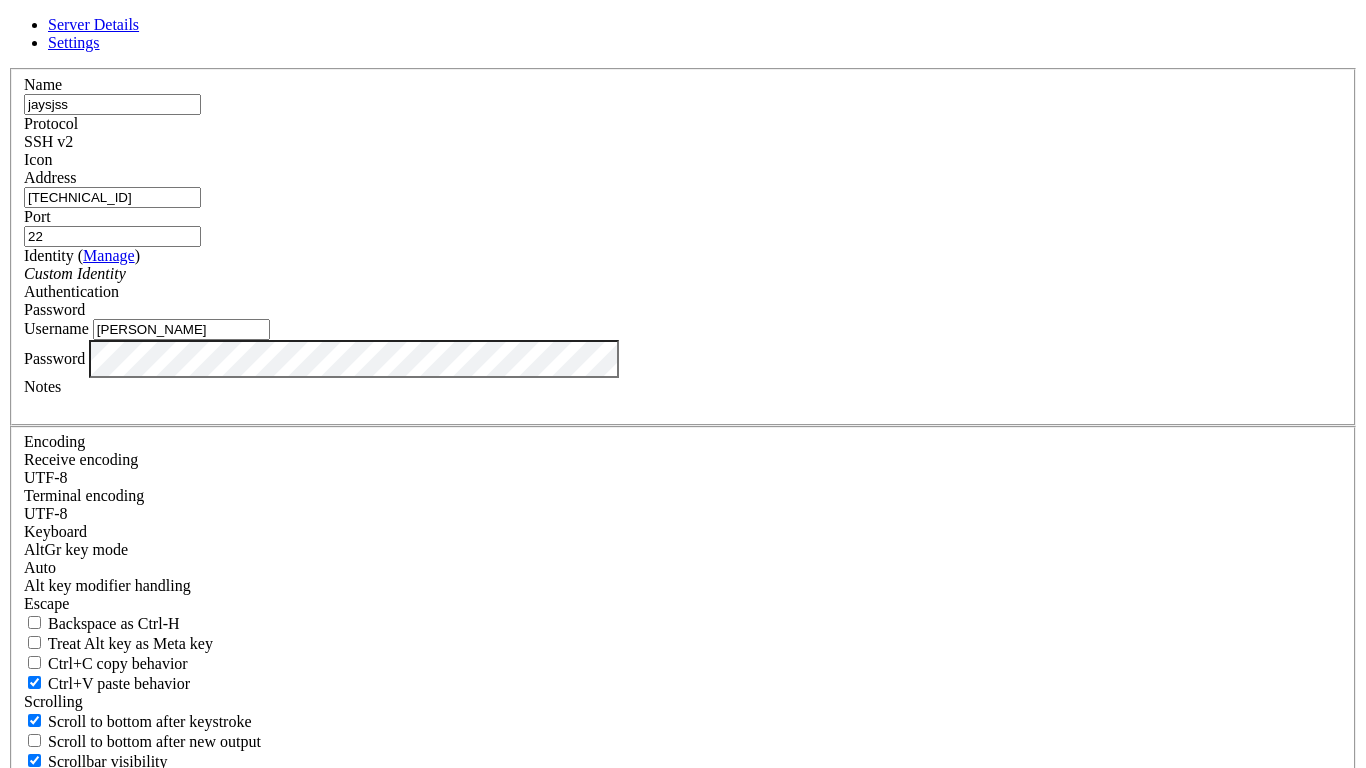type on "[PERSON_NAME]" 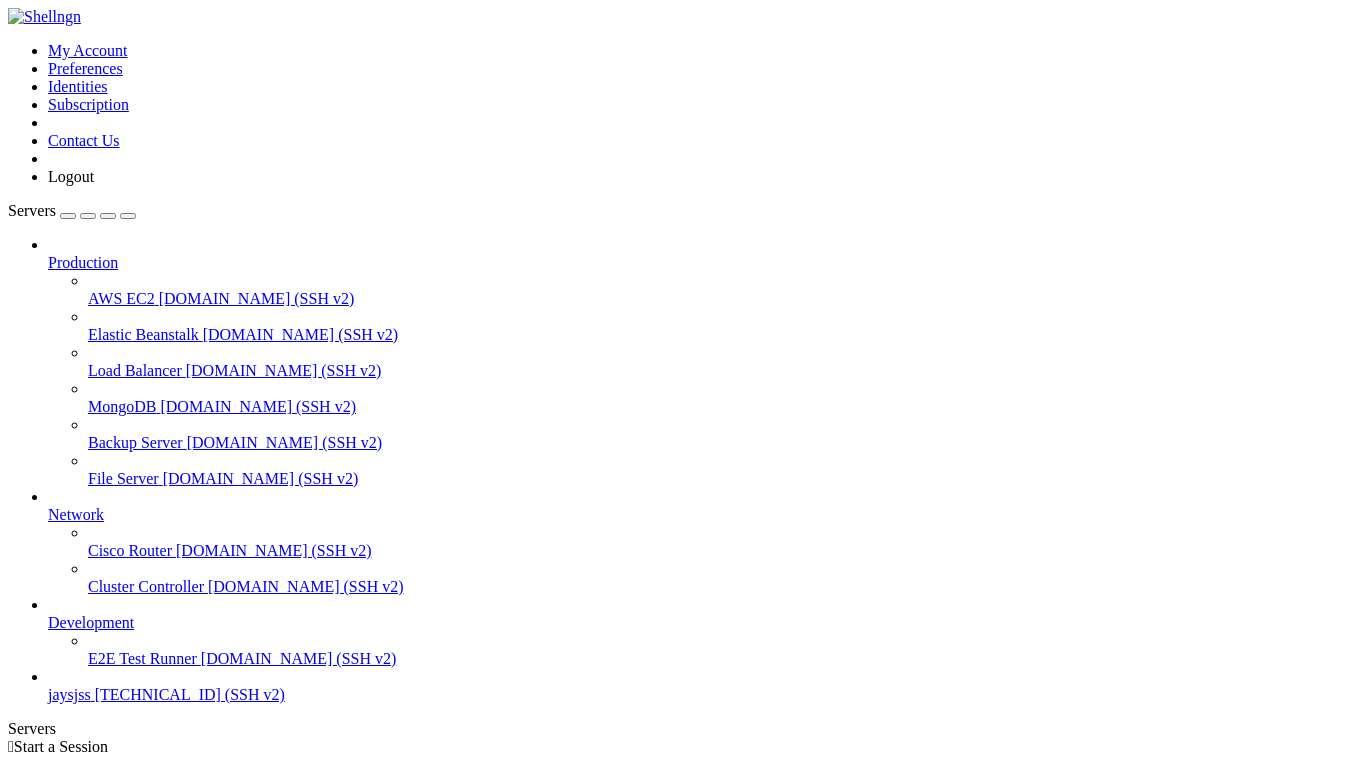scroll, scrollTop: 39, scrollLeft: 0, axis: vertical 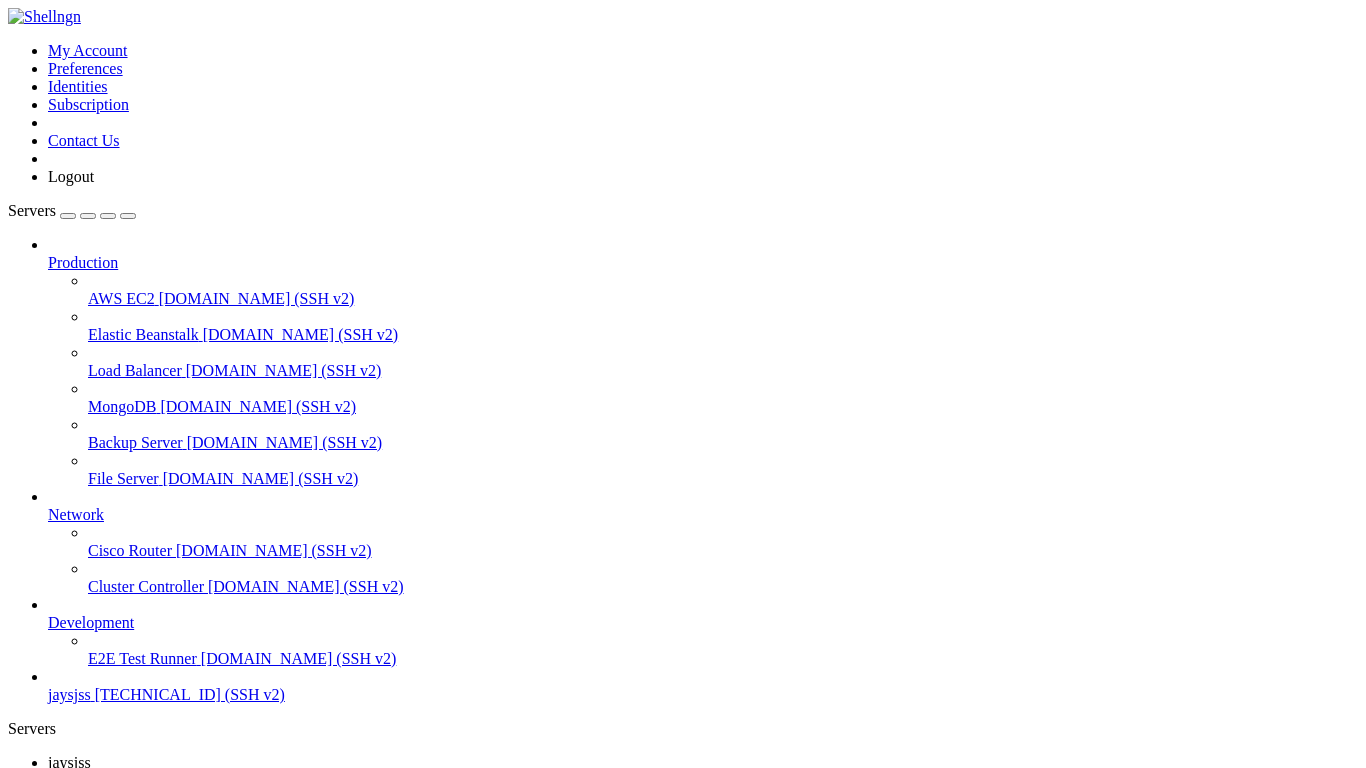 click on "Reconnect" at bounding box center (48, 1158) 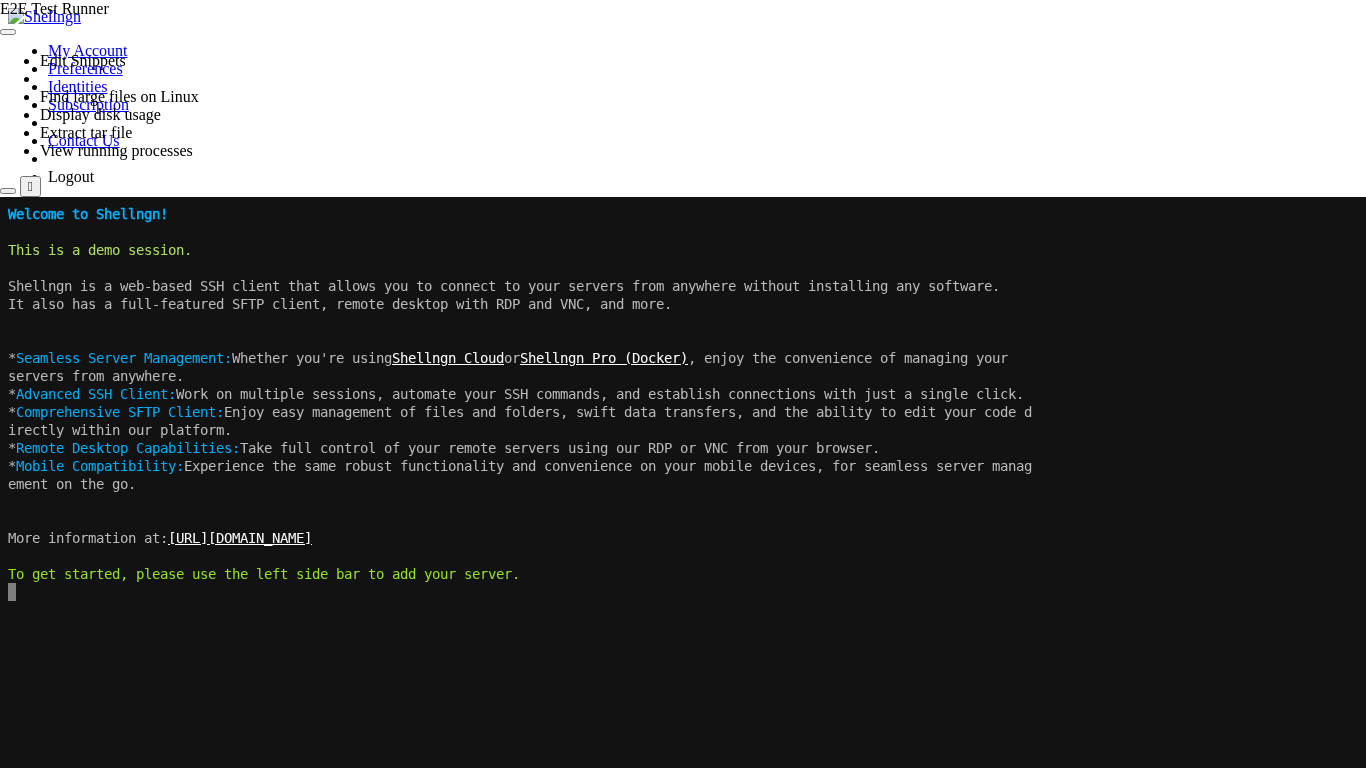 click 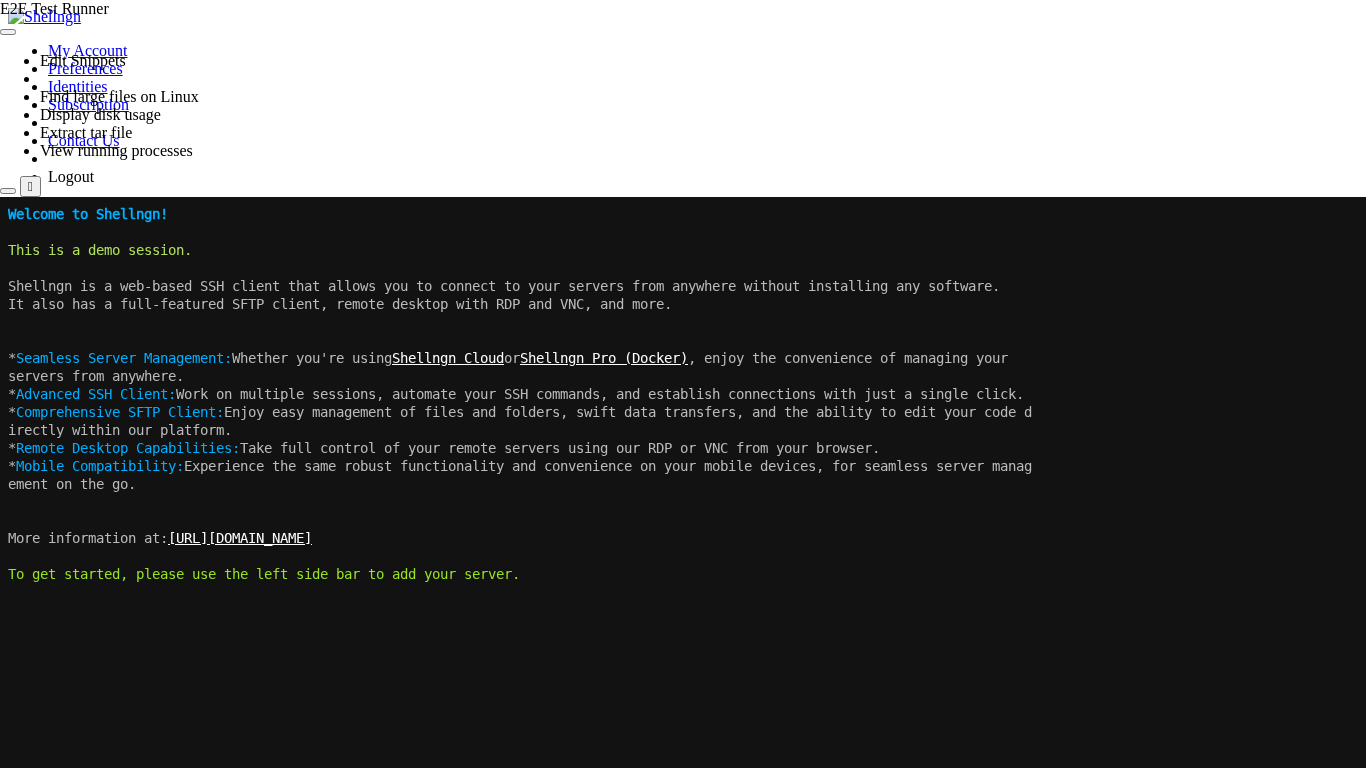 click 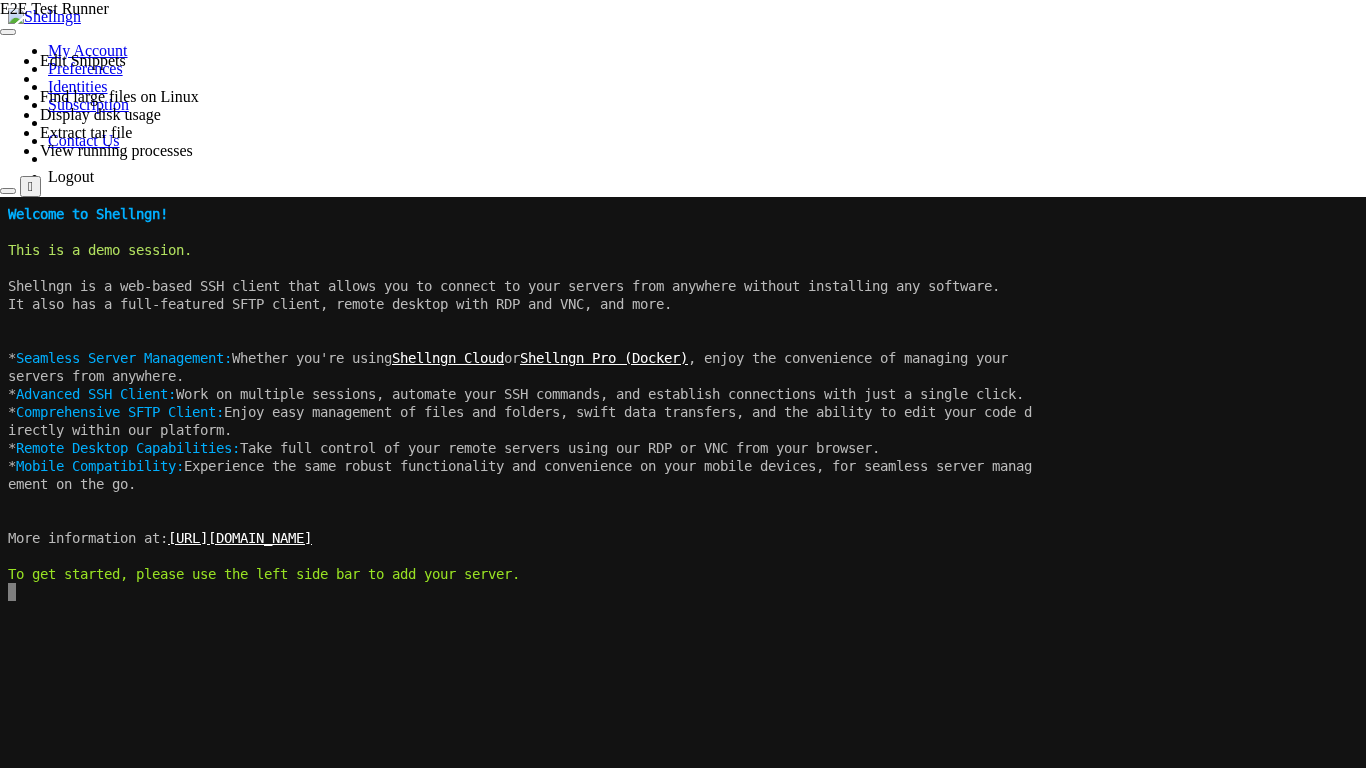 click at bounding box center [4, 197] 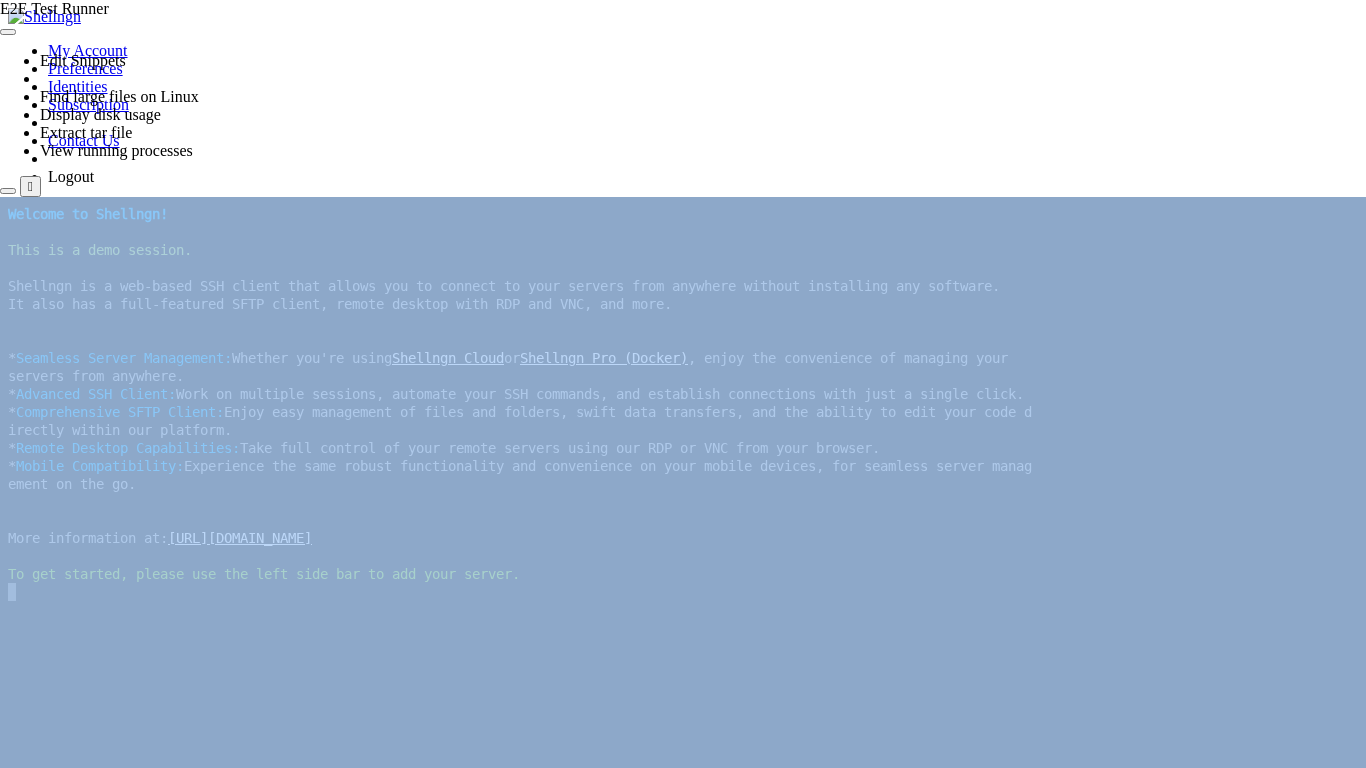 click at bounding box center [4, 197] 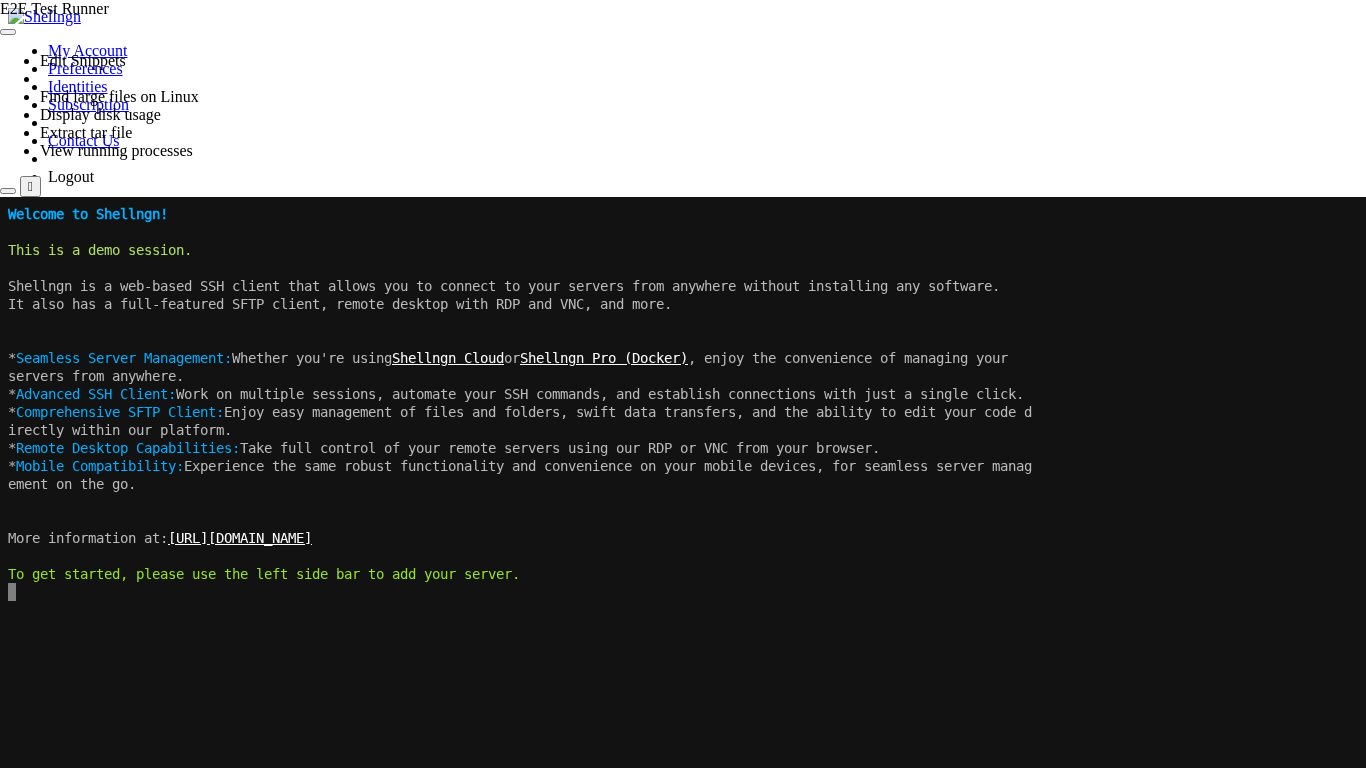 click on "To get started, please use the left side bar to add your server." 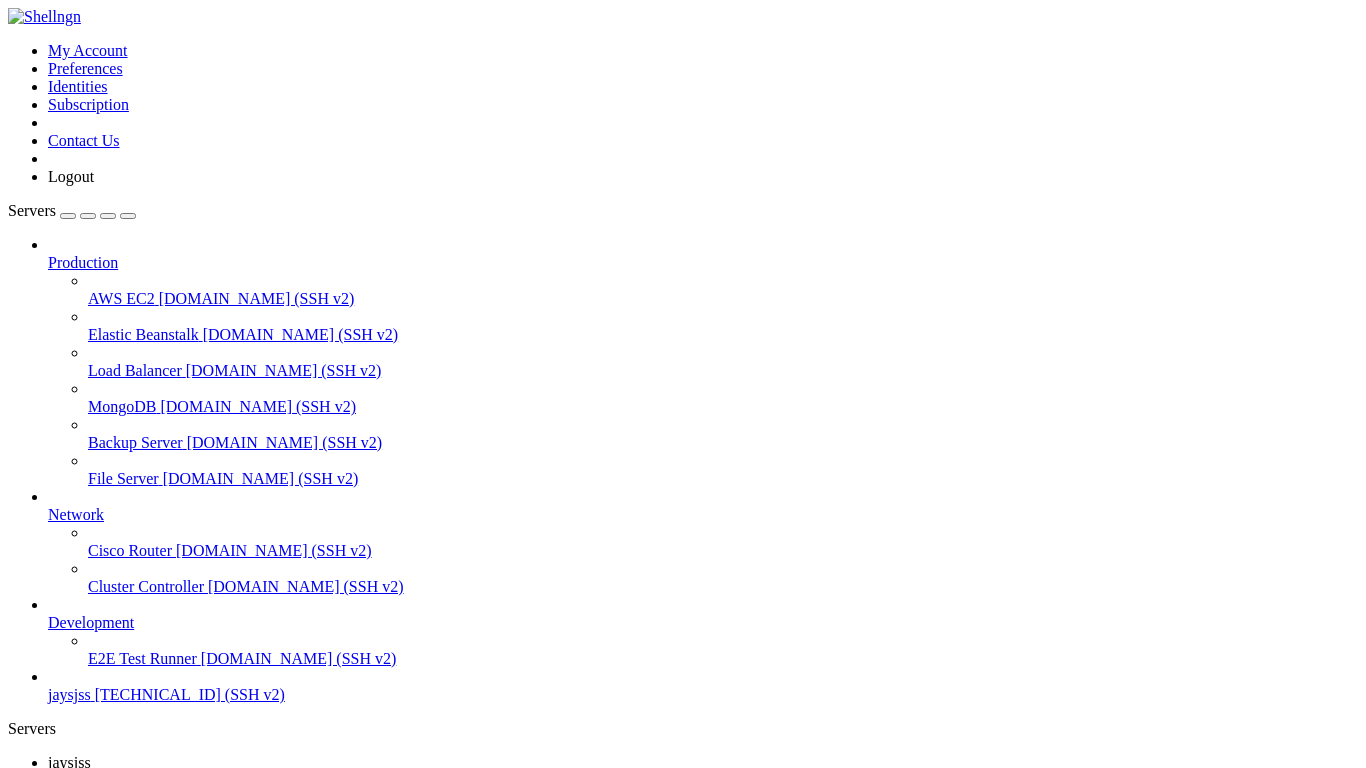 click 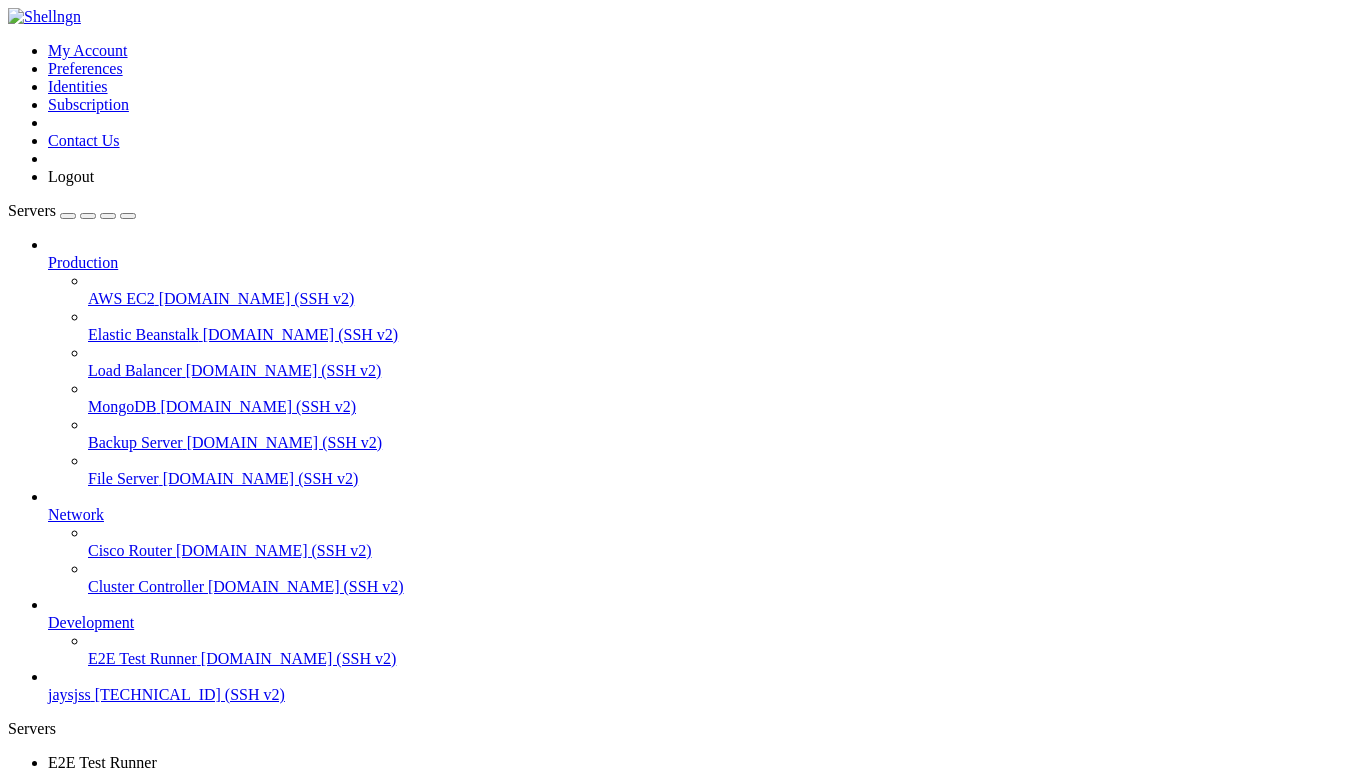 click on "[DOMAIN_NAME] (SSH v2)" at bounding box center (261, 478) 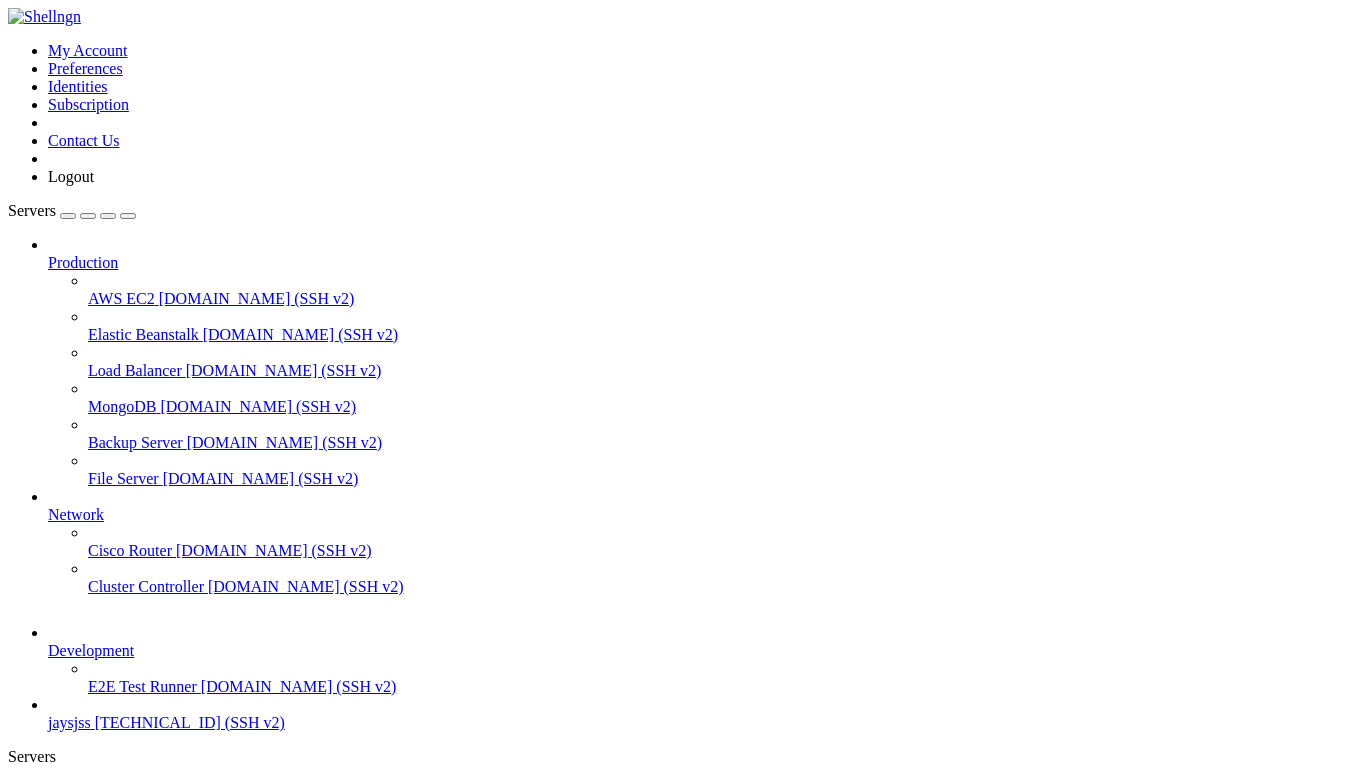 scroll, scrollTop: 0, scrollLeft: 0, axis: both 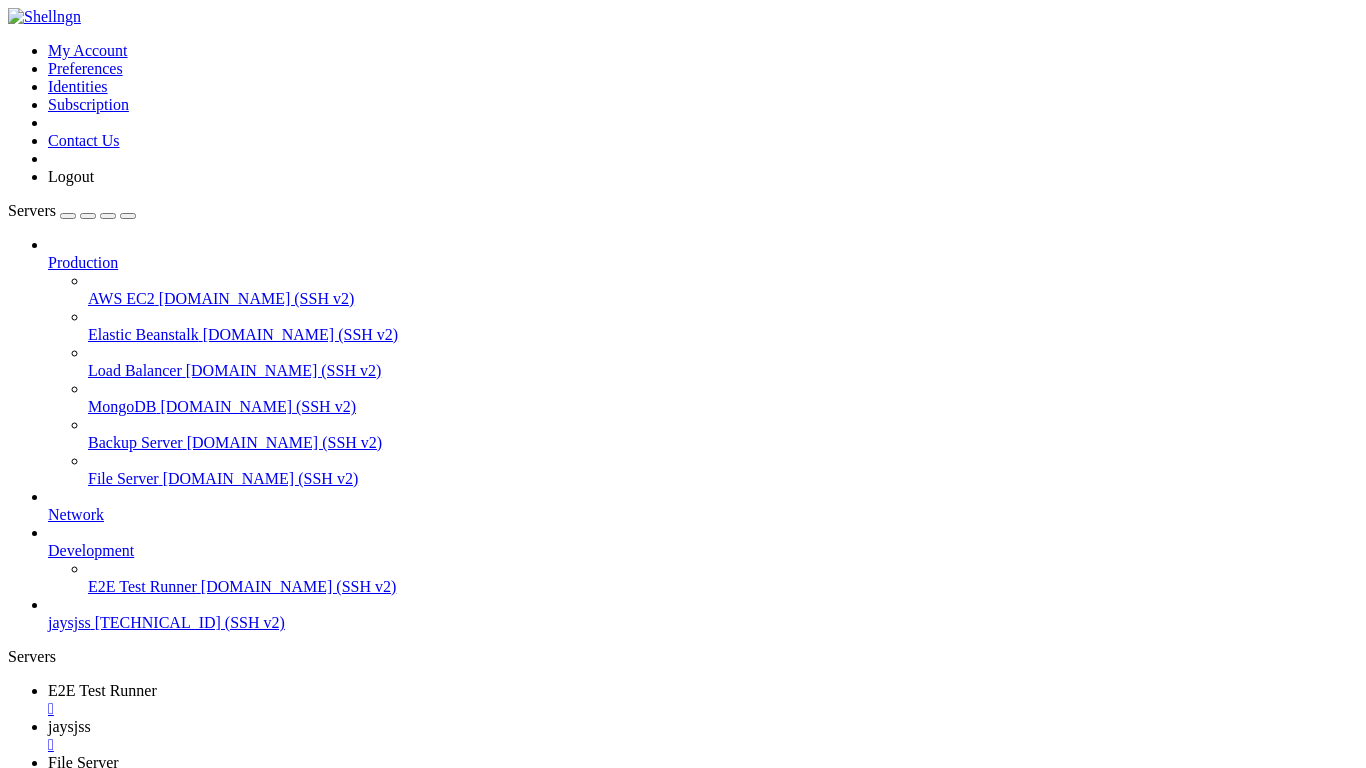 click on "Network" at bounding box center [76, 514] 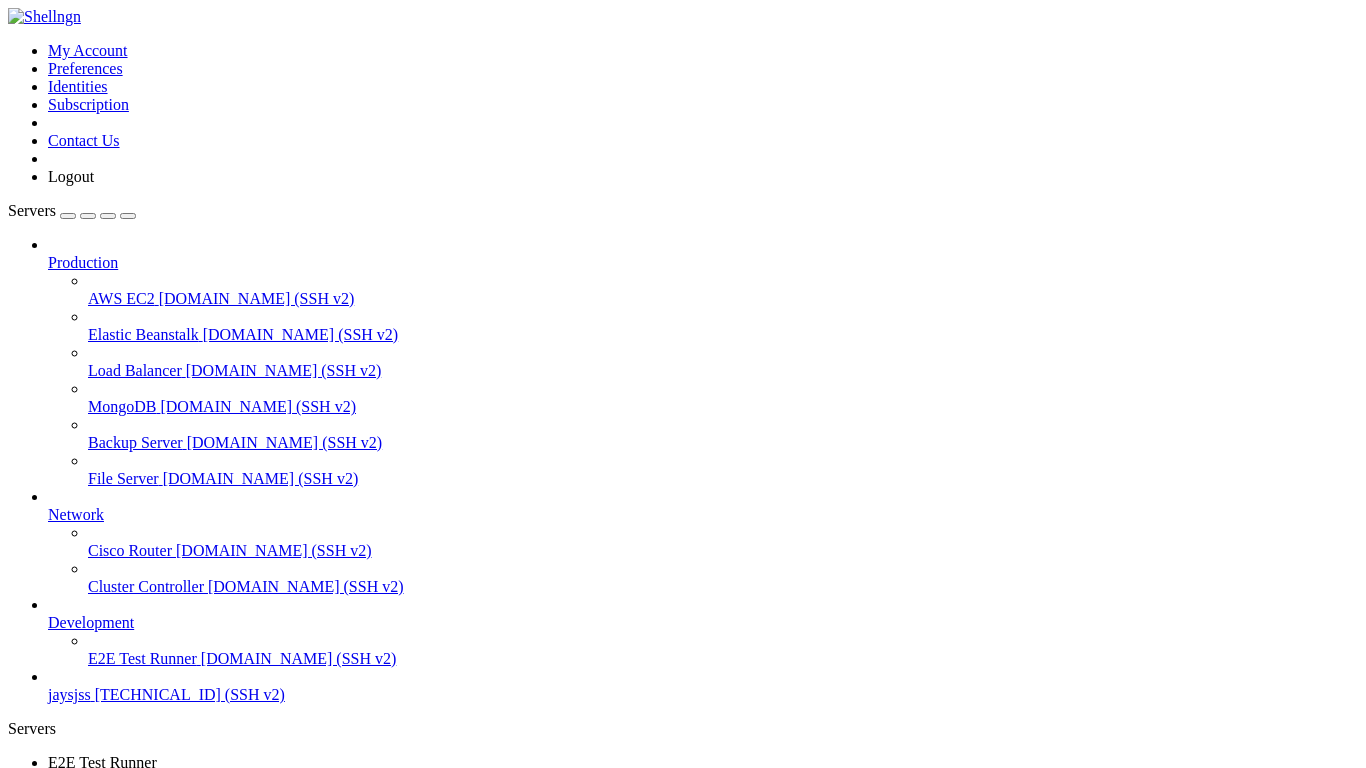 click on "[DOMAIN_NAME] (SSH v2)" at bounding box center [274, 550] 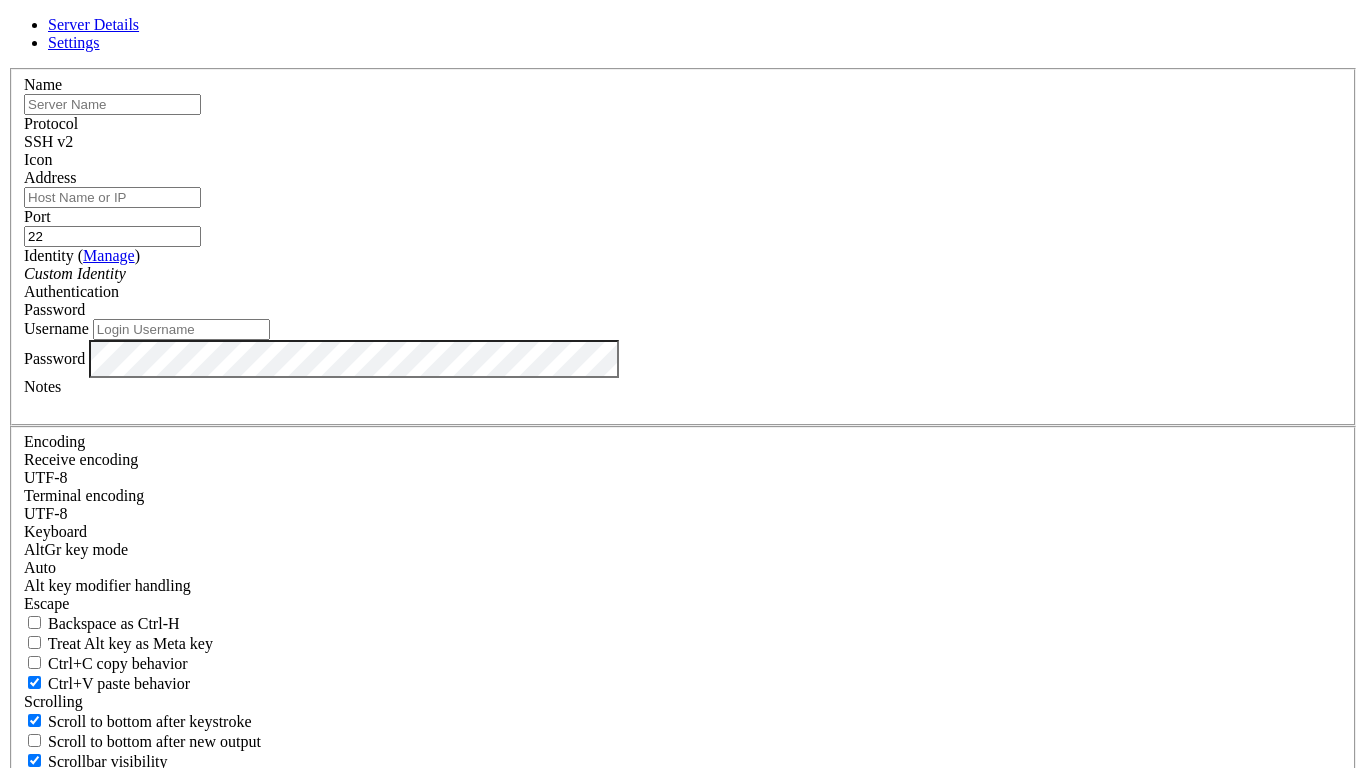 click at bounding box center [112, 104] 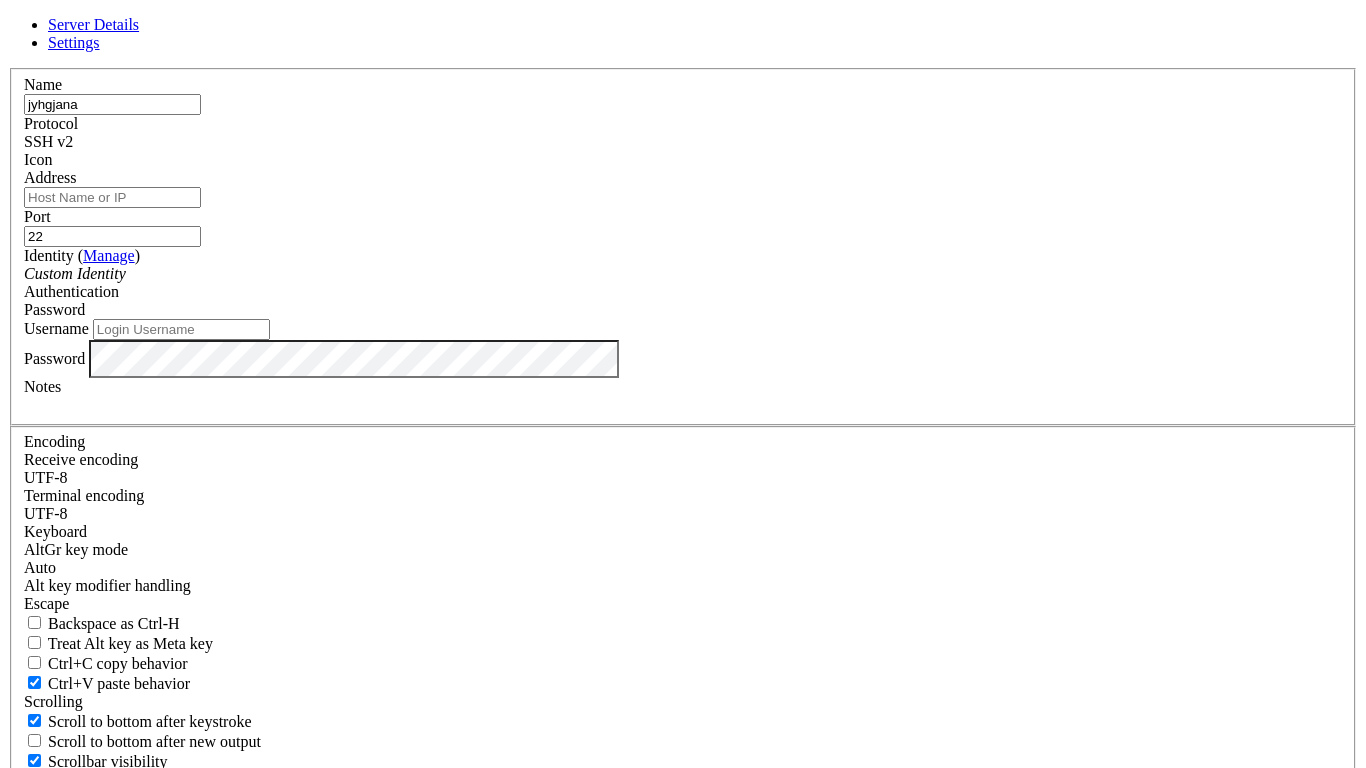 type on "jyhgjana" 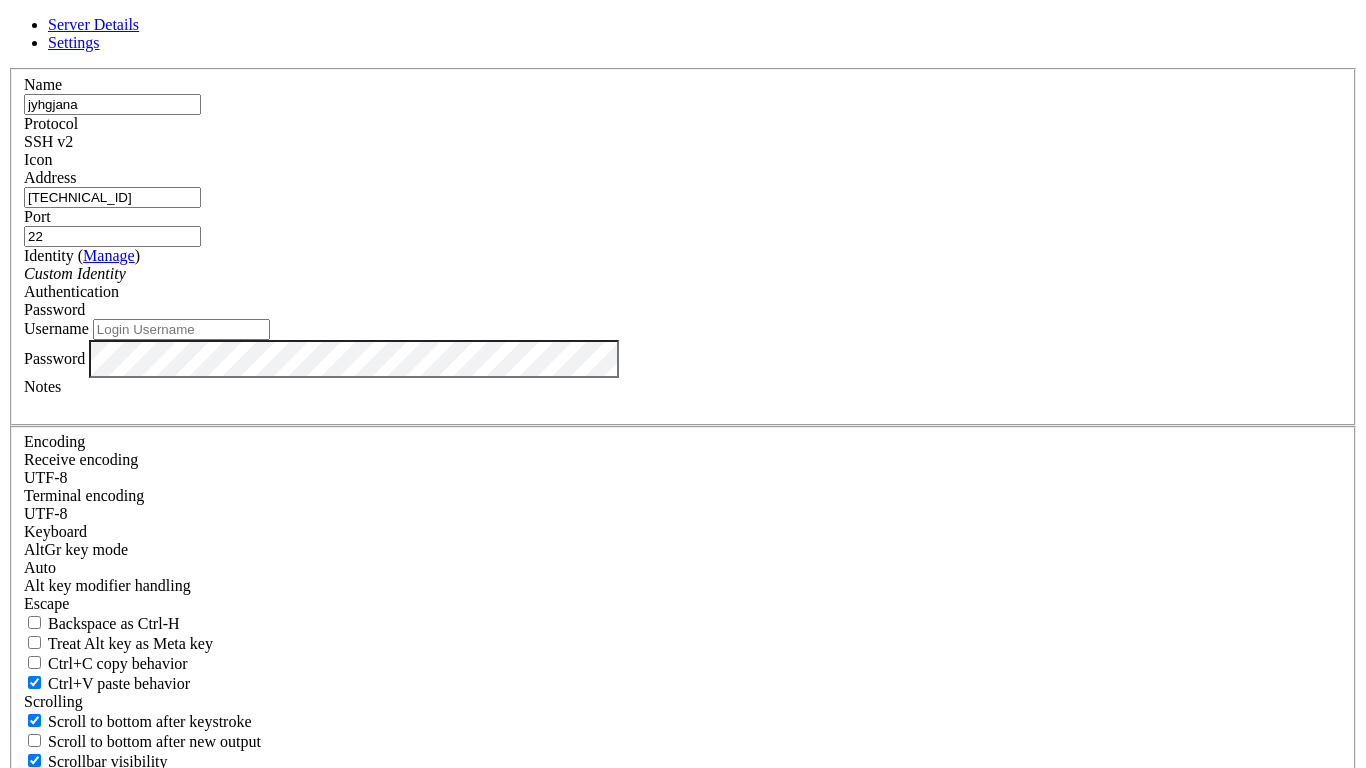 type on "[TECHNICAL_ID]" 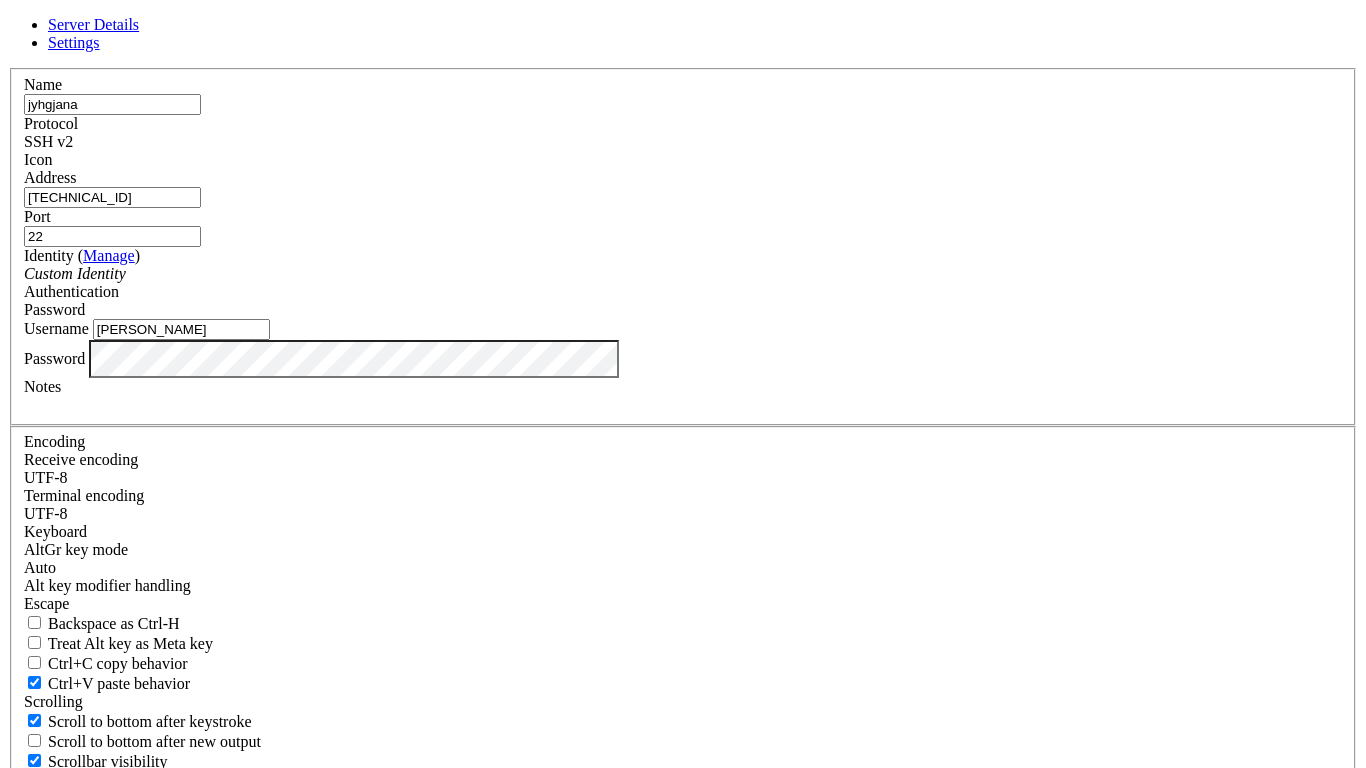 type on "[PERSON_NAME]" 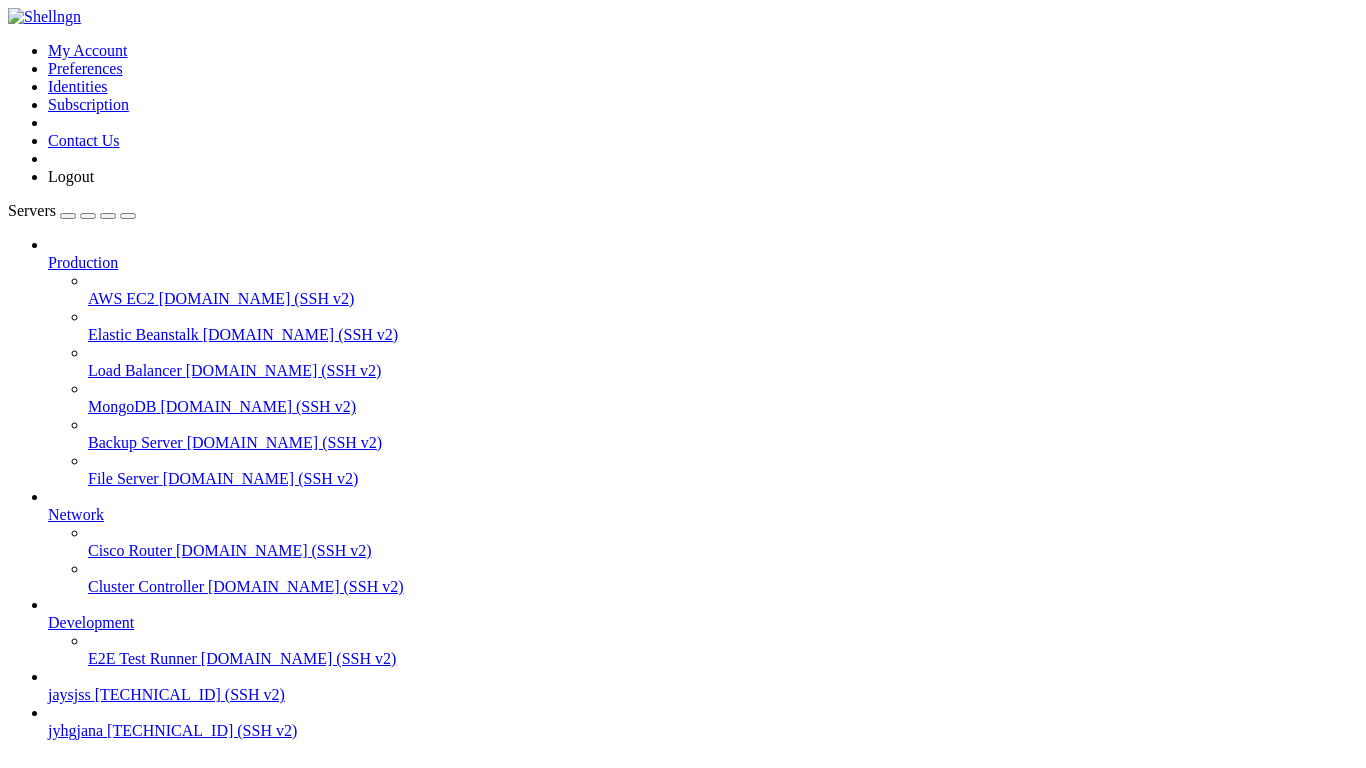 scroll, scrollTop: 92, scrollLeft: 0, axis: vertical 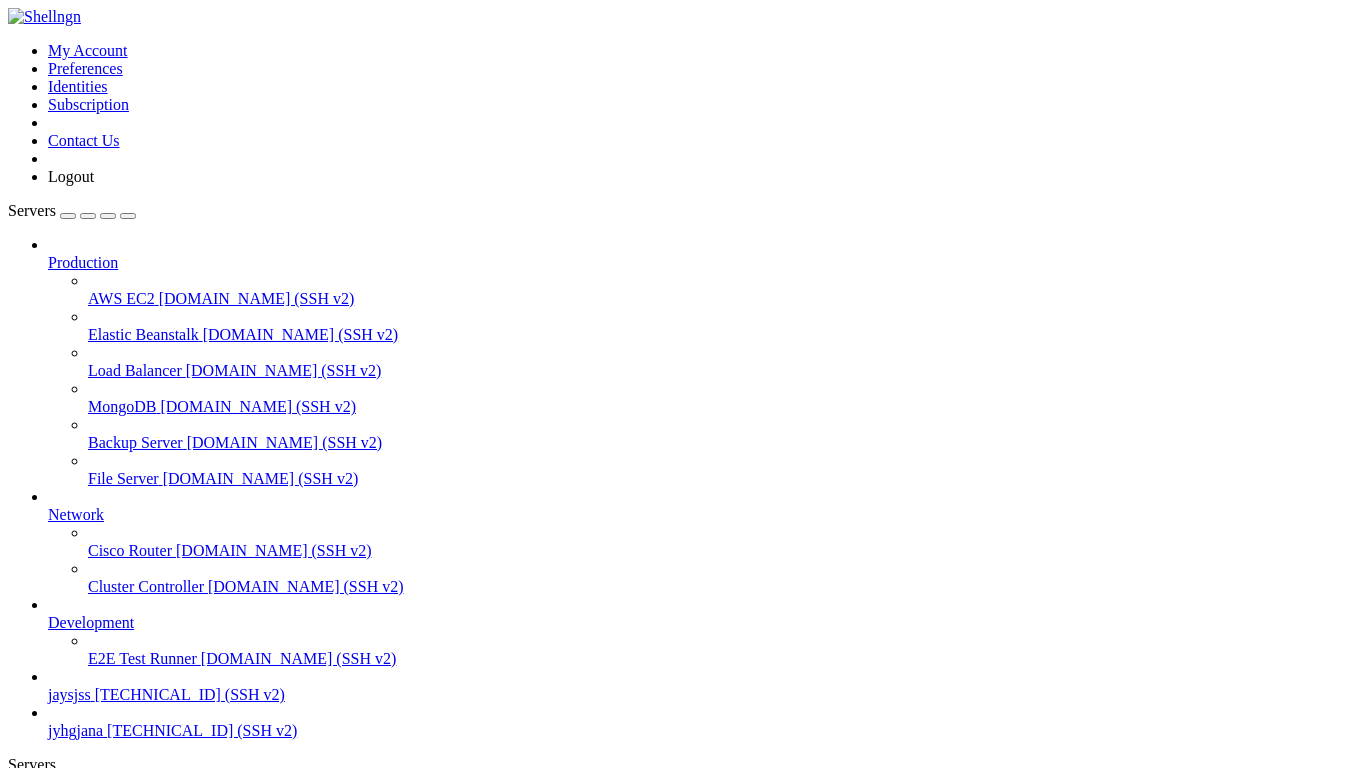 click on "jyhgjana" at bounding box center (75, 730) 